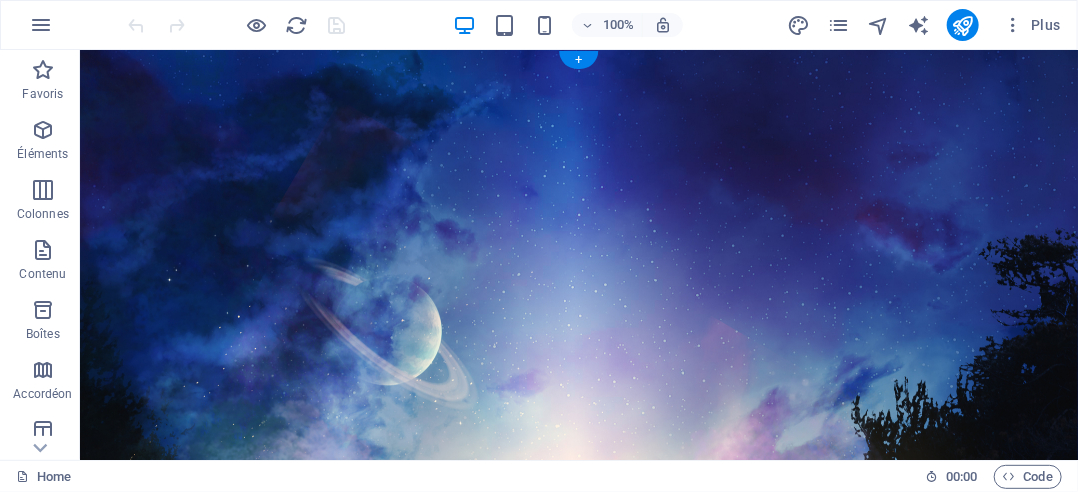 scroll, scrollTop: 0, scrollLeft: 0, axis: both 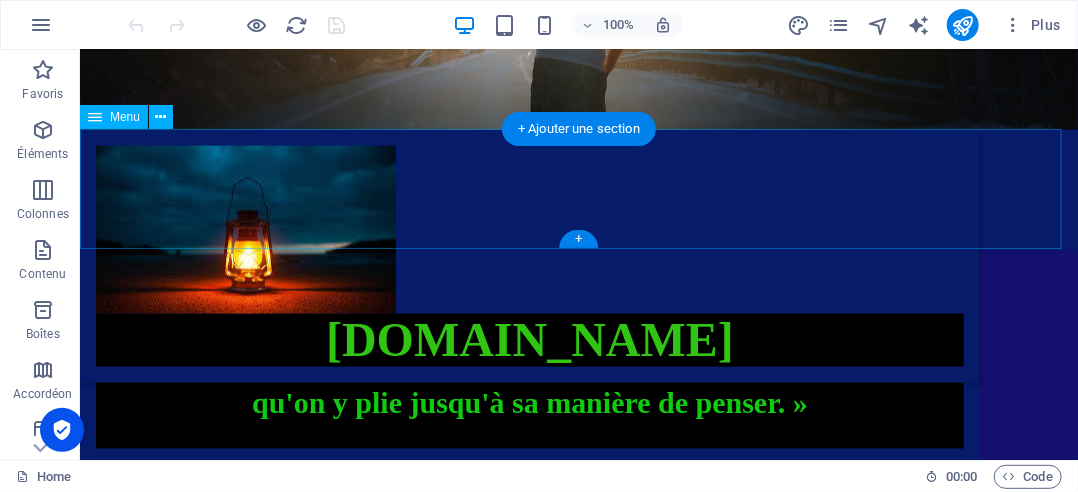click on "Home La vérité Affaire [PERSON_NAME] [PERSON_NAME] & [PERSON_NAME]  Mes vidéos témoignage personnel Contact" at bounding box center [578, 189] 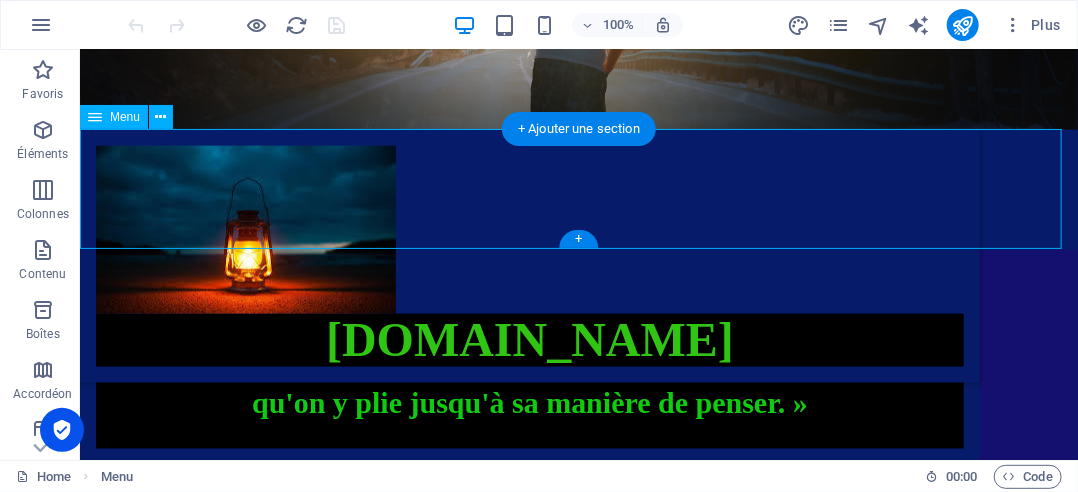 click on "Home La vérité Affaire [PERSON_NAME] [PERSON_NAME] & [PERSON_NAME]  Mes vidéos témoignage personnel Contact" at bounding box center (578, 189) 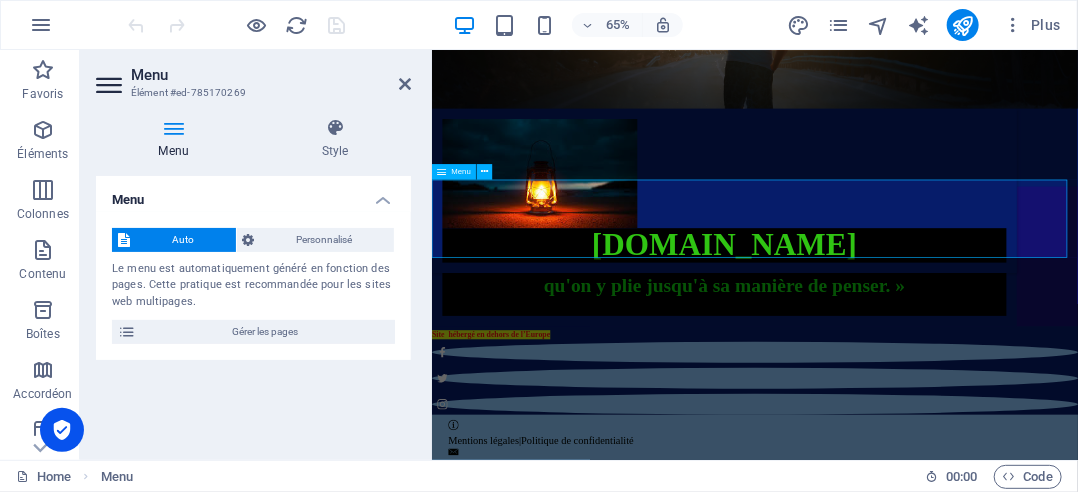 scroll, scrollTop: 789, scrollLeft: 0, axis: vertical 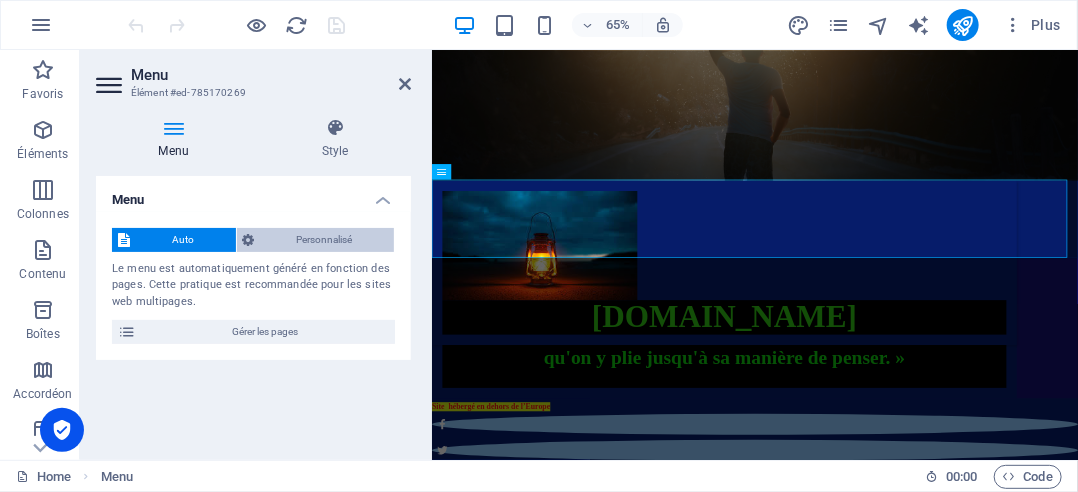click on "Personnalisé" at bounding box center [325, 240] 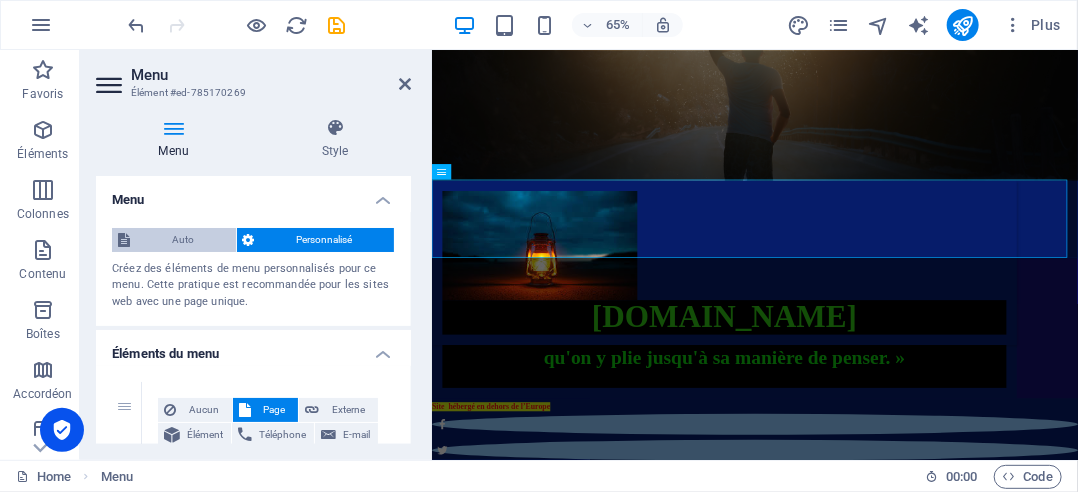 click on "Auto" at bounding box center [183, 240] 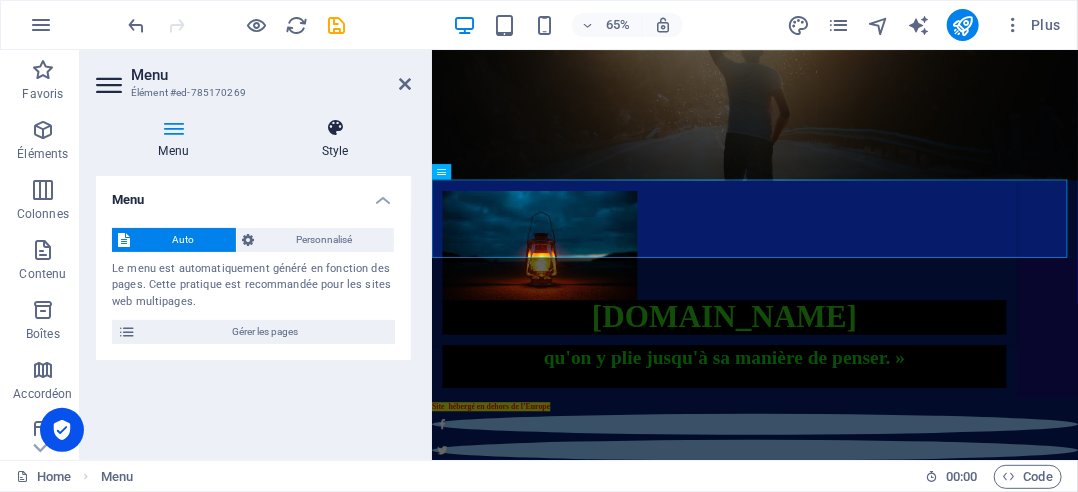 click on "Style" at bounding box center (335, 139) 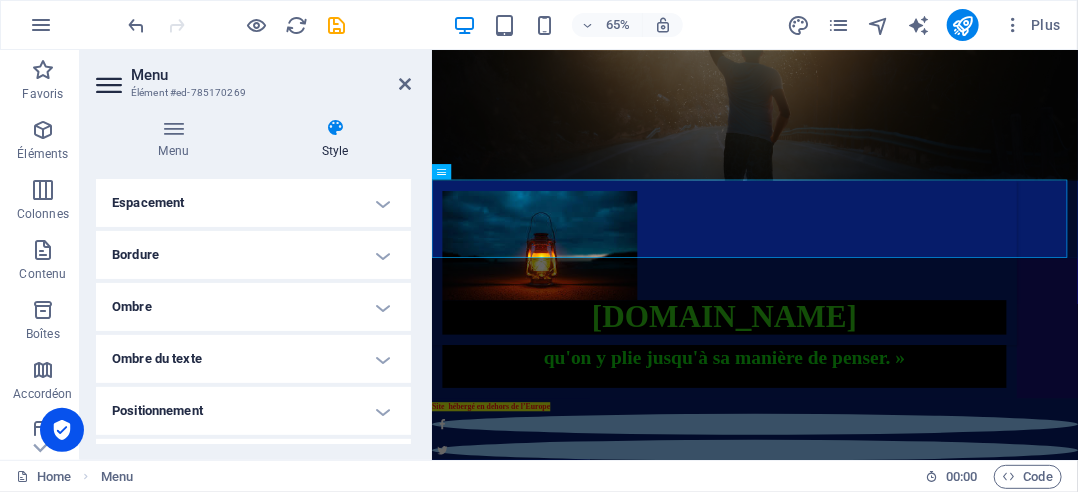 scroll, scrollTop: 100, scrollLeft: 0, axis: vertical 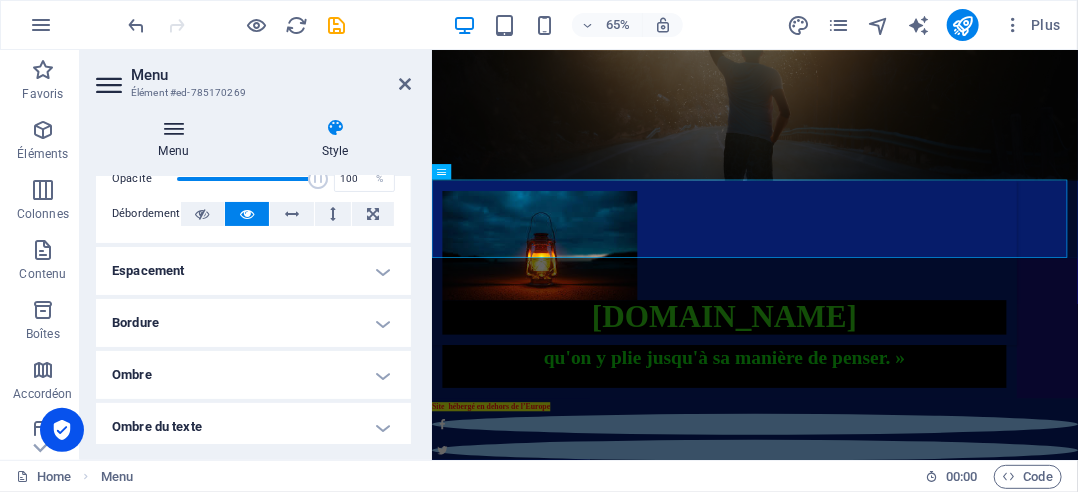 click on "Menu" at bounding box center [177, 139] 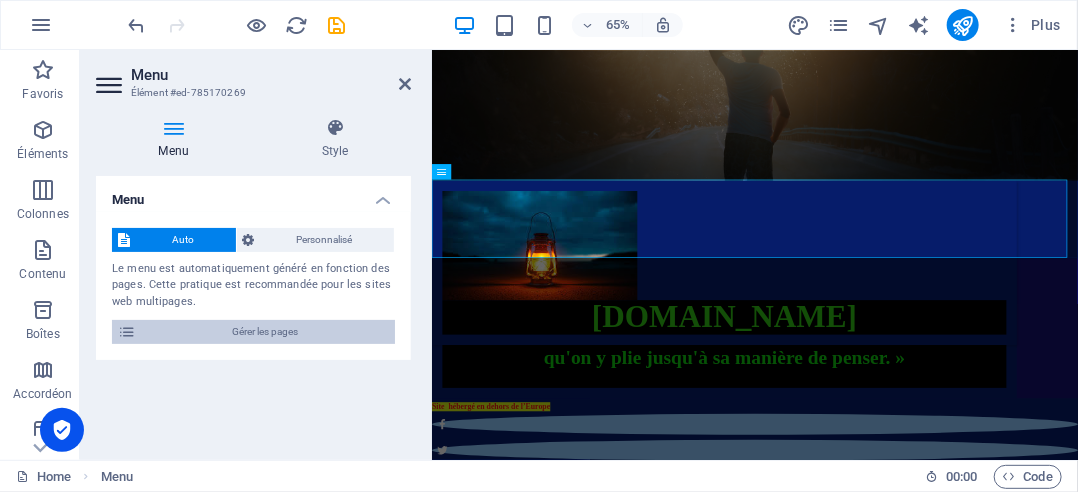 click on "Gérer les pages" at bounding box center (265, 332) 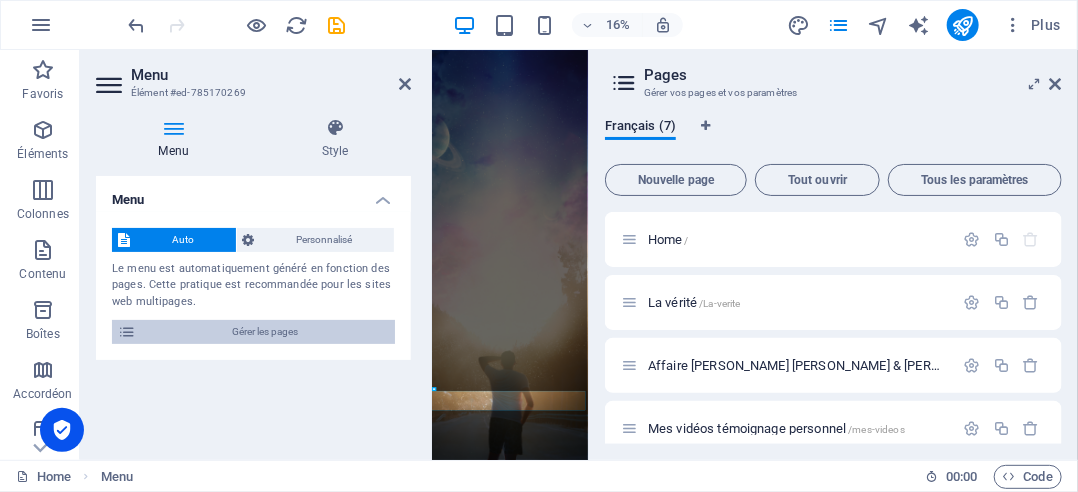 scroll, scrollTop: 1710, scrollLeft: 0, axis: vertical 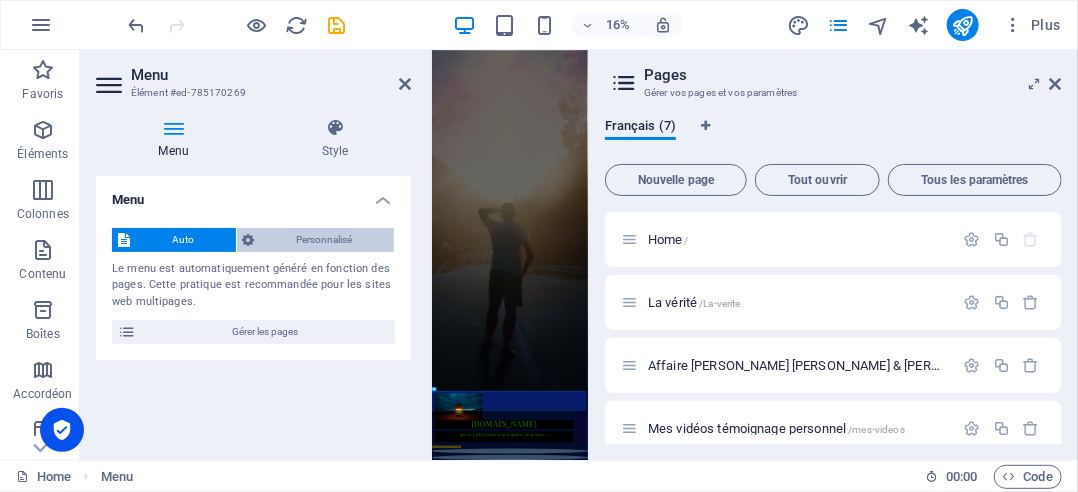 click on "Personnalisé" at bounding box center (325, 240) 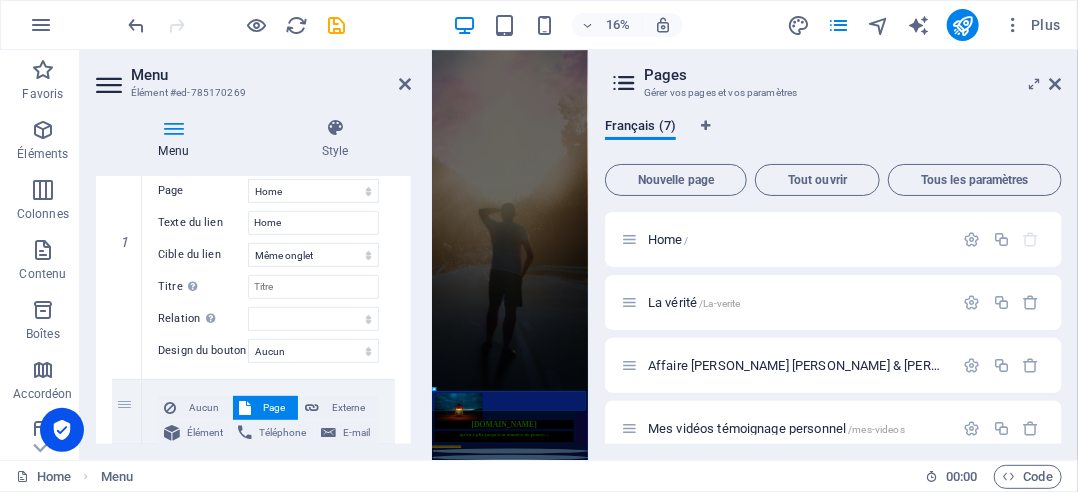 scroll, scrollTop: 300, scrollLeft: 0, axis: vertical 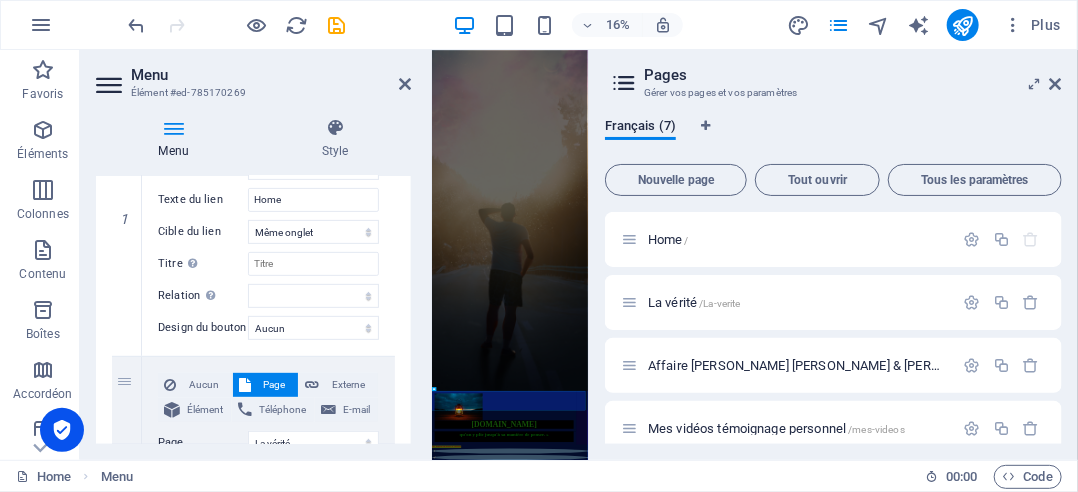 click on "Menu" at bounding box center (177, 139) 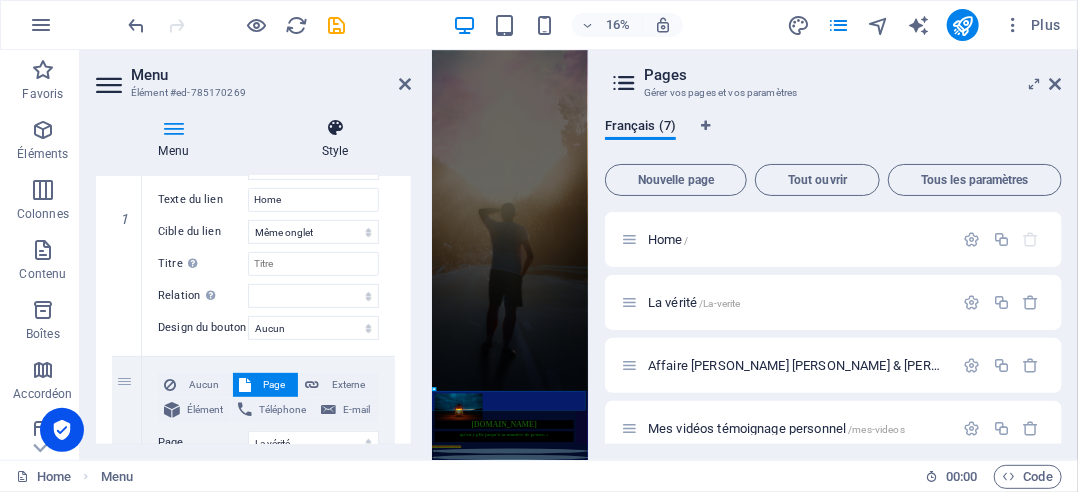 click at bounding box center (335, 128) 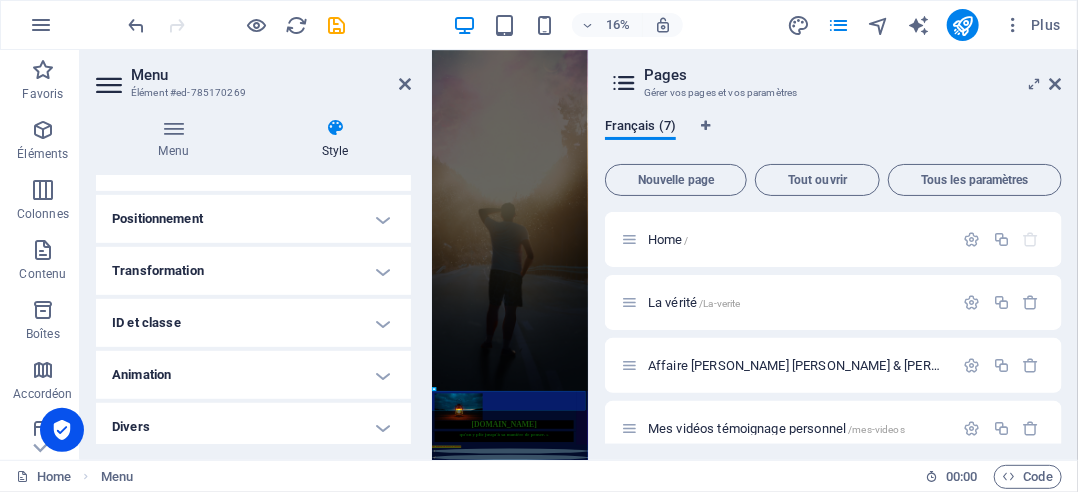 scroll, scrollTop: 366, scrollLeft: 0, axis: vertical 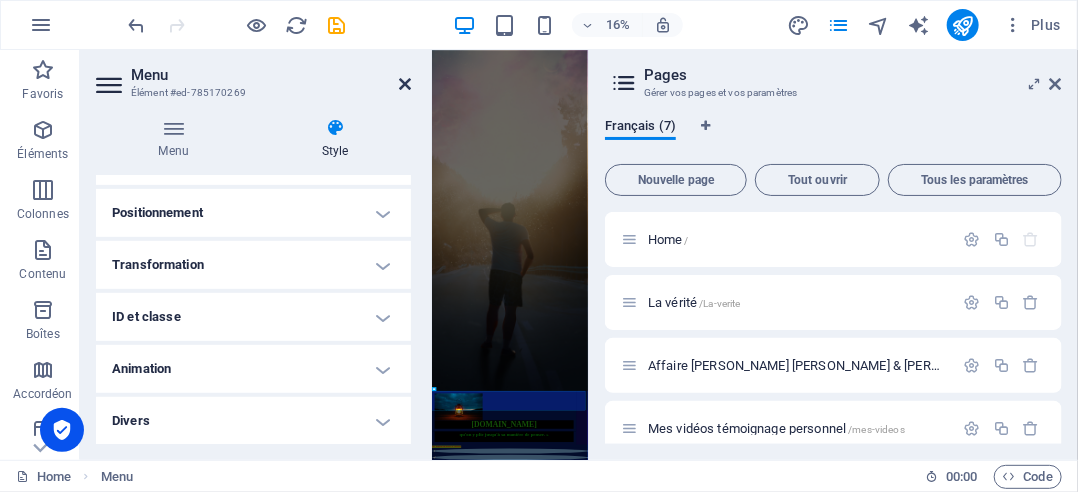 click at bounding box center [405, 84] 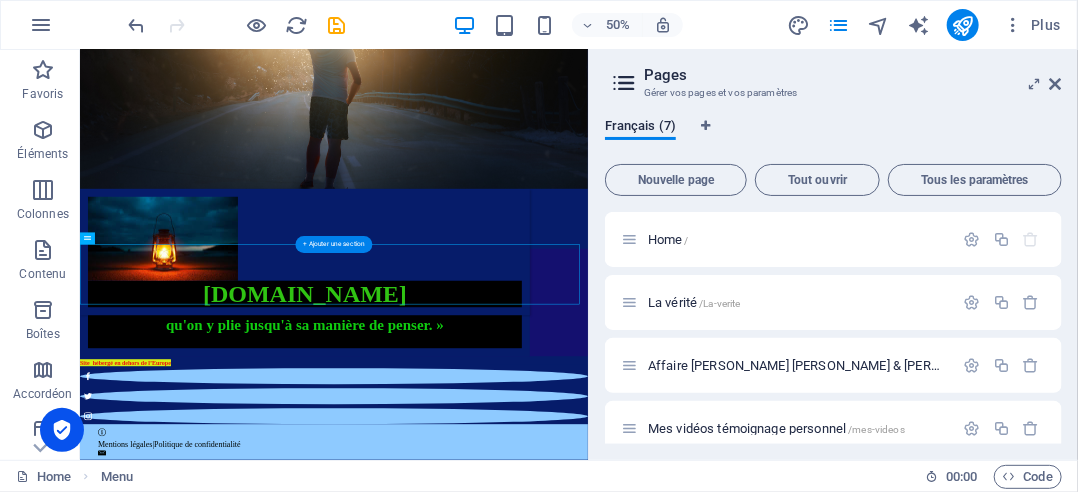 scroll, scrollTop: 840, scrollLeft: 0, axis: vertical 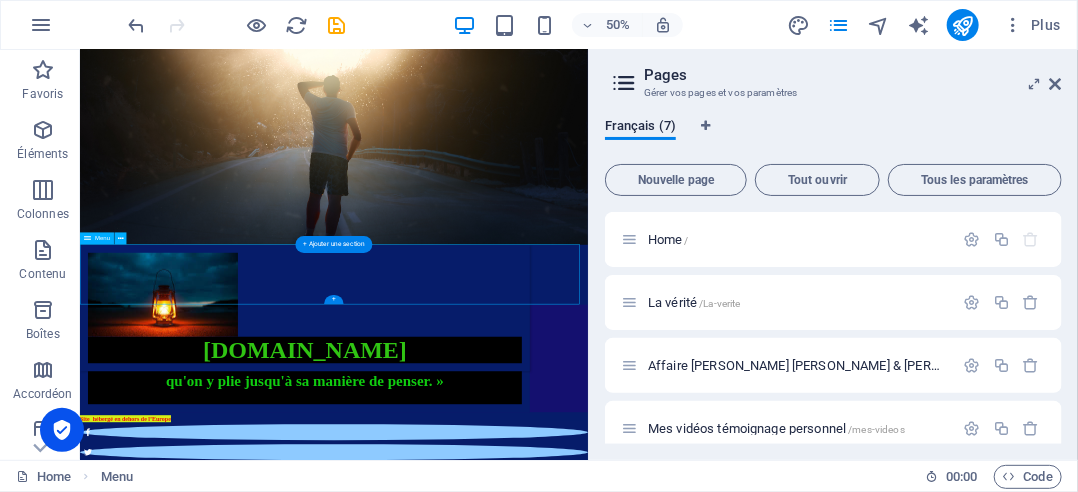 click on "Home La vérité Affaire [PERSON_NAME] [PERSON_NAME] & [PERSON_NAME]  Mes vidéos témoignage personnel Contact" at bounding box center (587, 499) 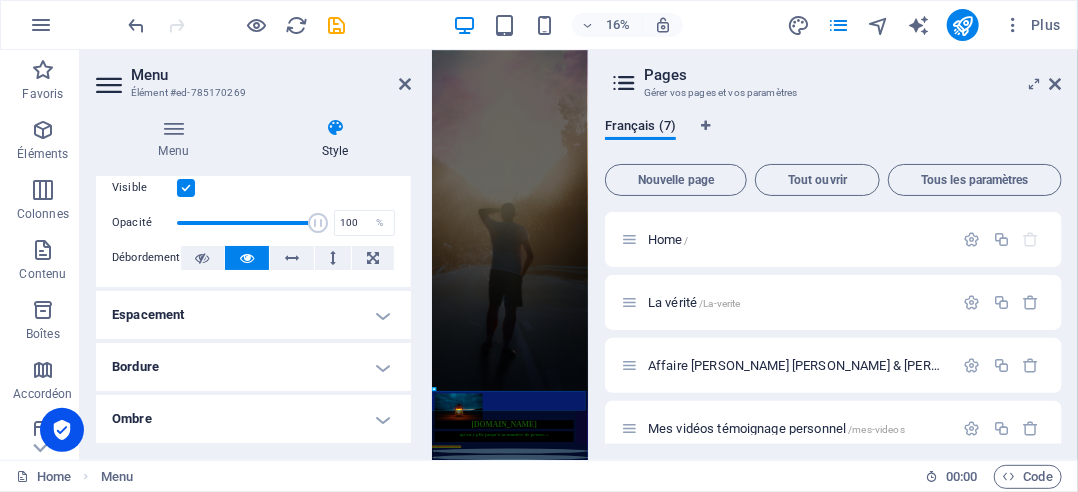 scroll, scrollTop: 0, scrollLeft: 0, axis: both 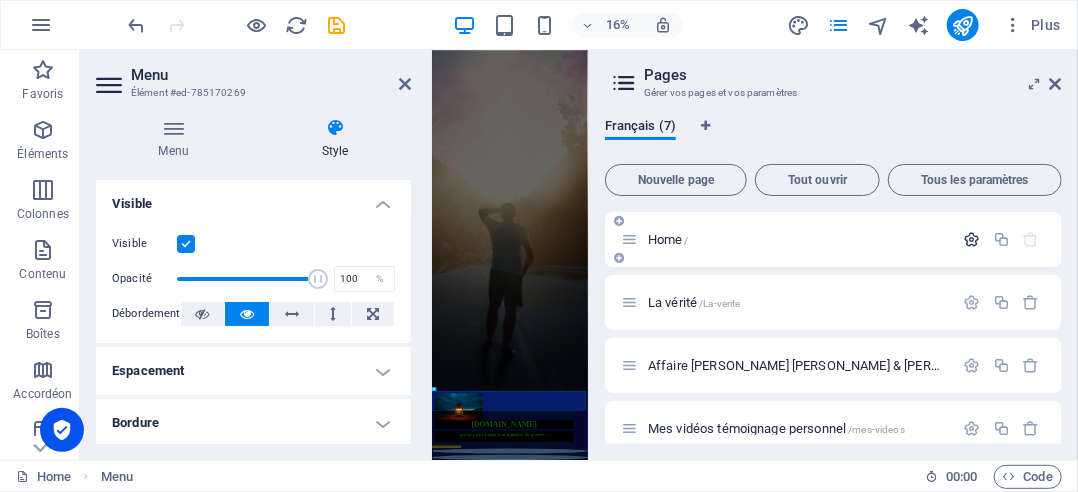 click at bounding box center [972, 239] 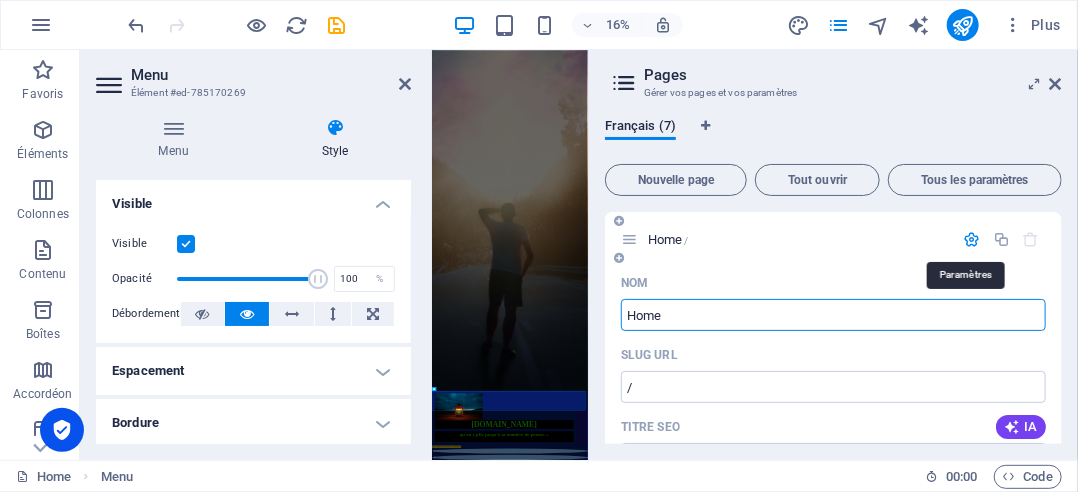 click at bounding box center (972, 239) 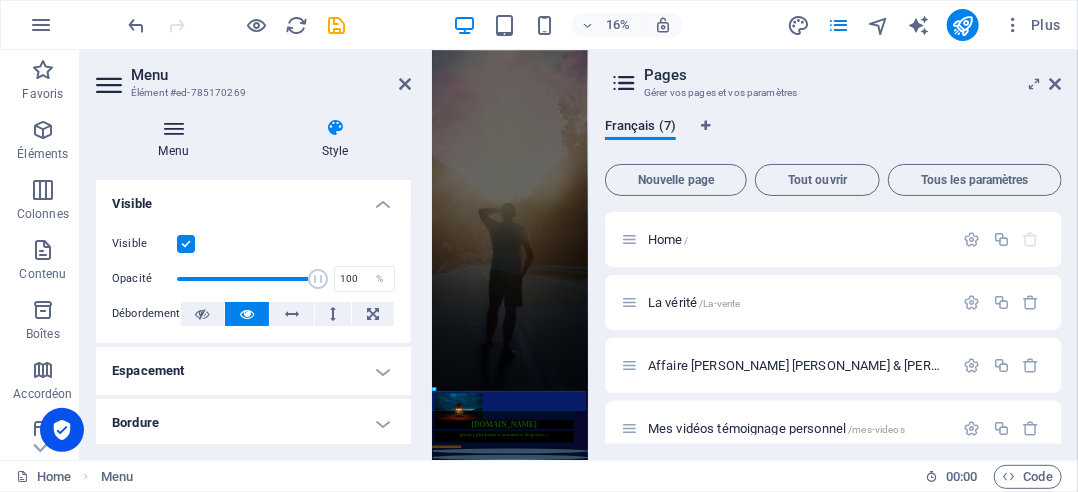 click at bounding box center (173, 128) 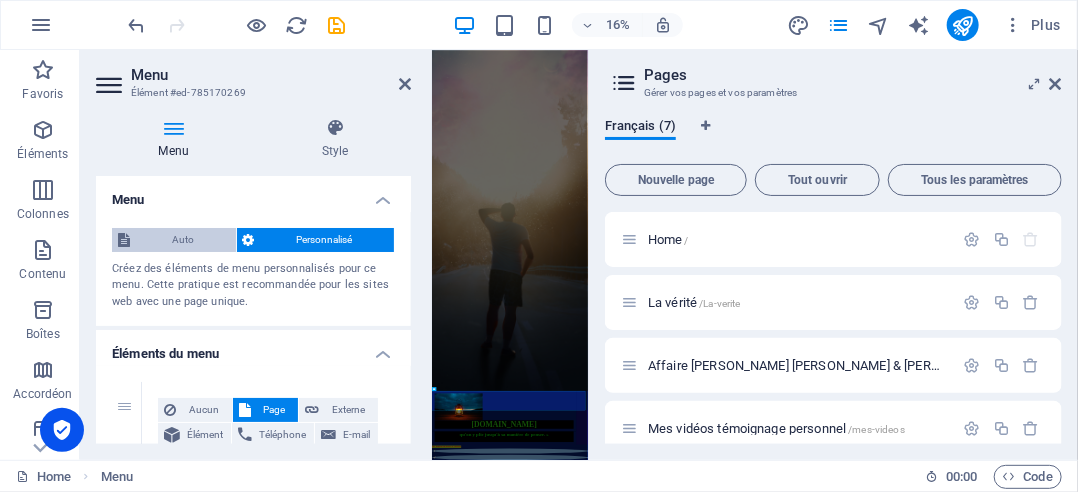 click on "Auto" at bounding box center [183, 240] 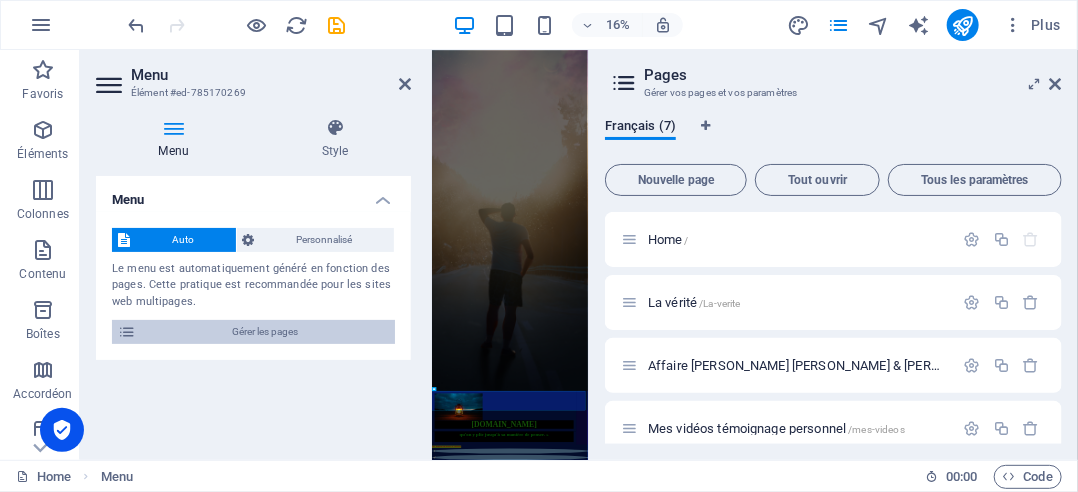 click on "Gérer les pages" at bounding box center (265, 332) 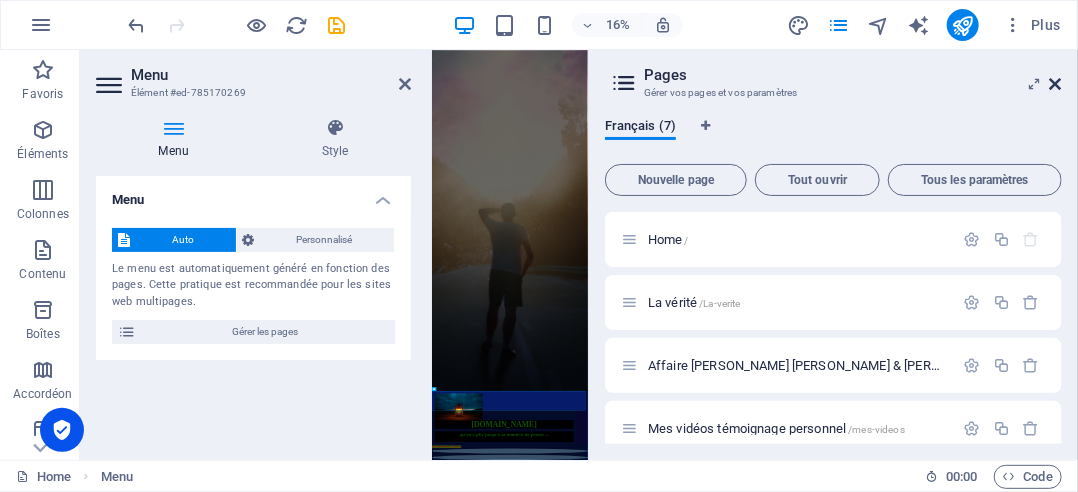 click at bounding box center (1056, 84) 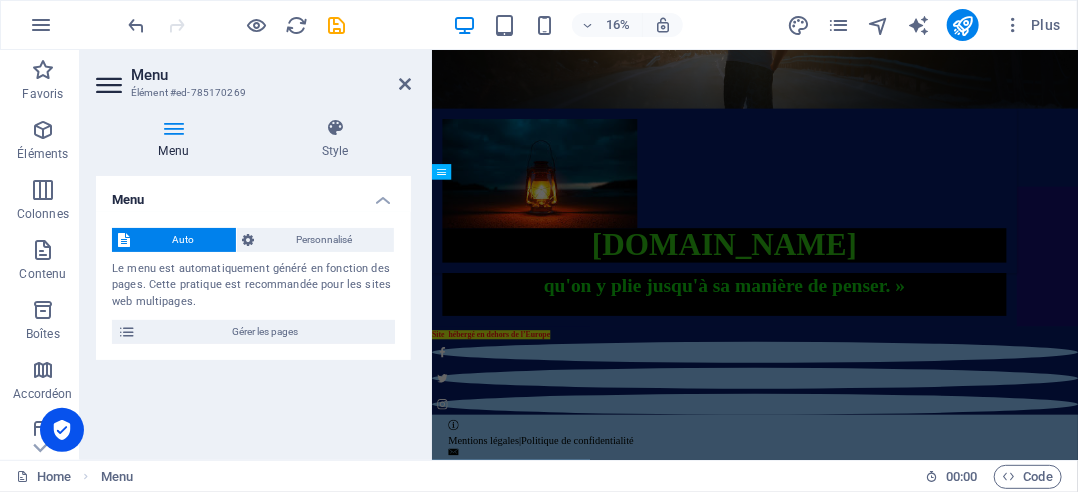 scroll, scrollTop: 789, scrollLeft: 0, axis: vertical 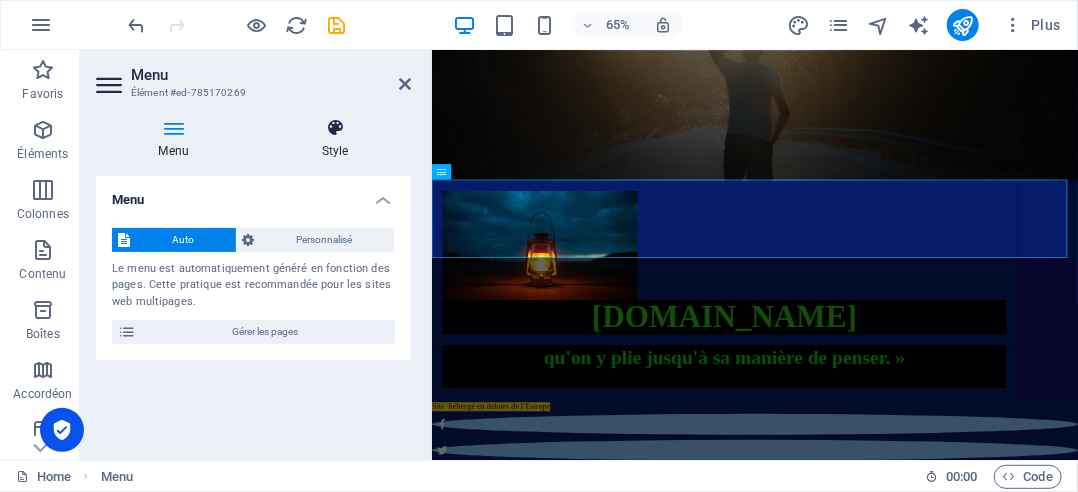click on "Style" at bounding box center (335, 139) 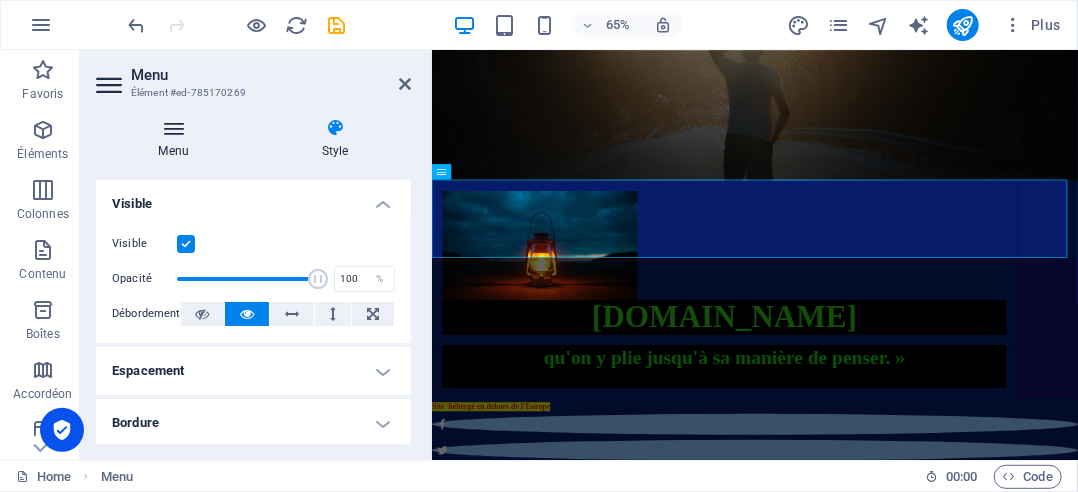 click on "Menu" at bounding box center (177, 139) 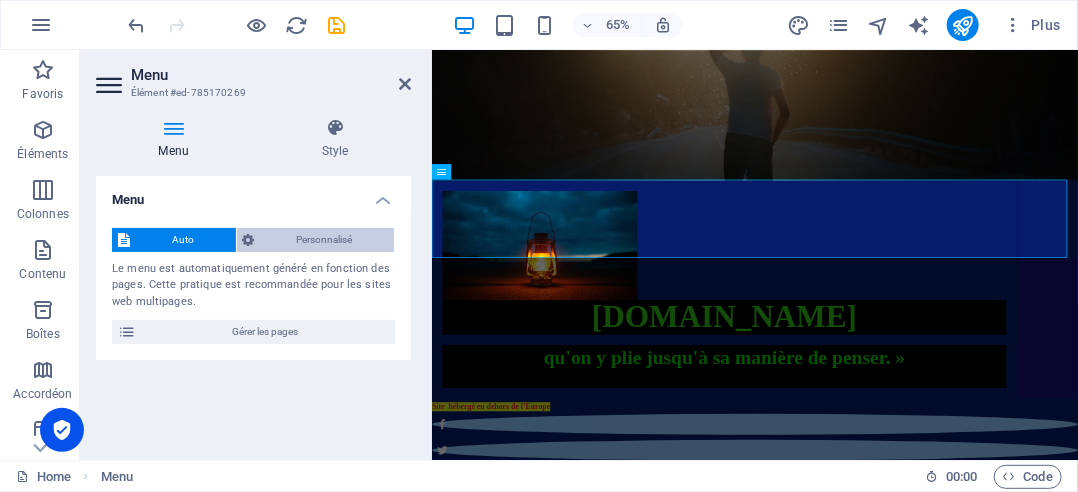 click on "Personnalisé" at bounding box center (325, 240) 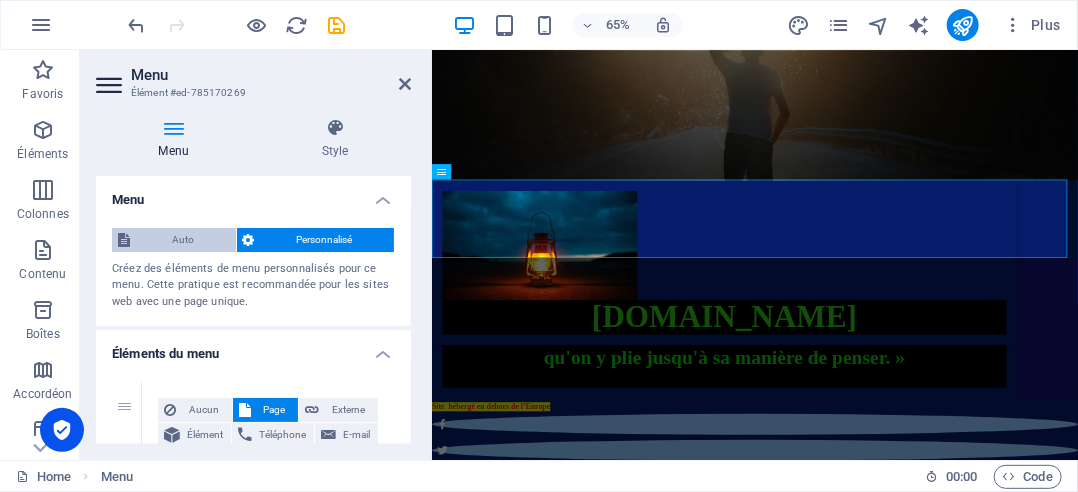 click on "Auto" at bounding box center [183, 240] 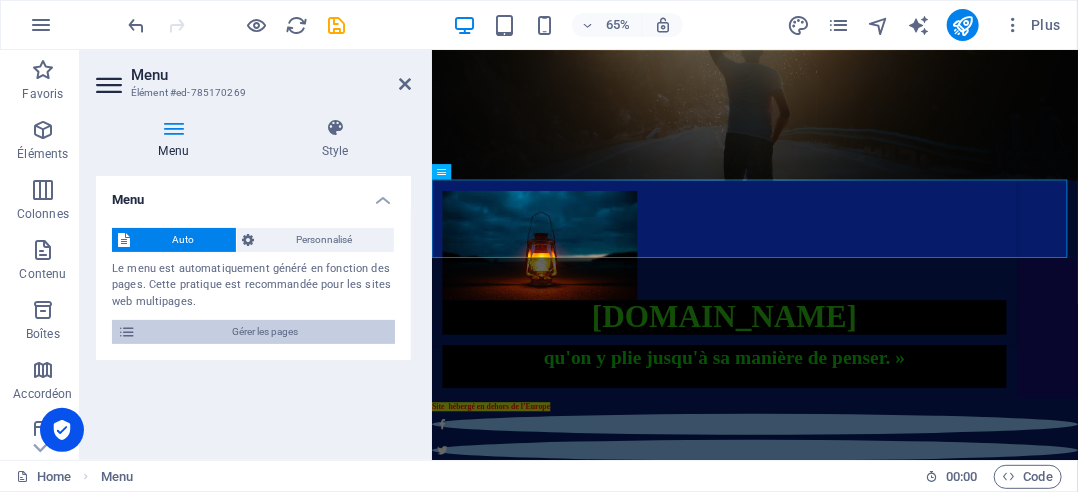 click at bounding box center [127, 332] 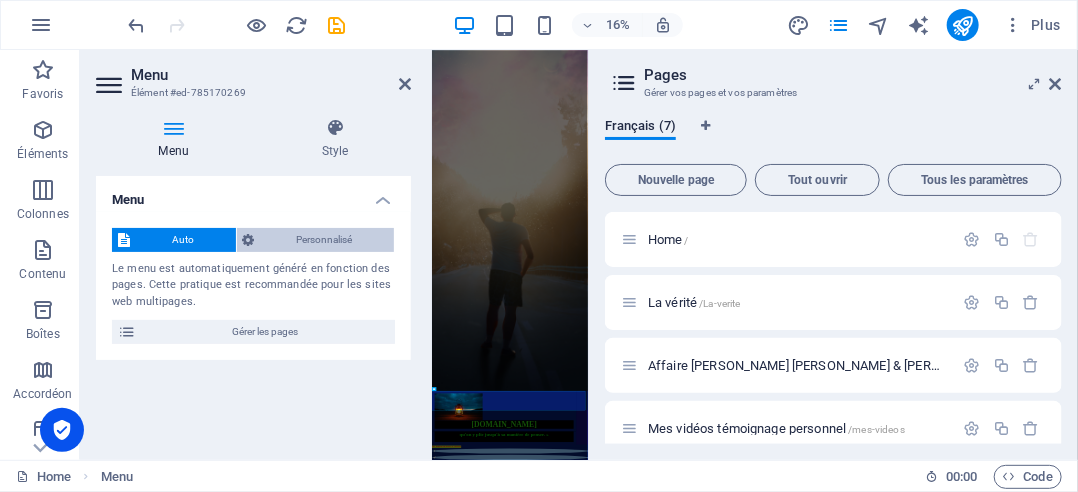 click on "Personnalisé" at bounding box center [325, 240] 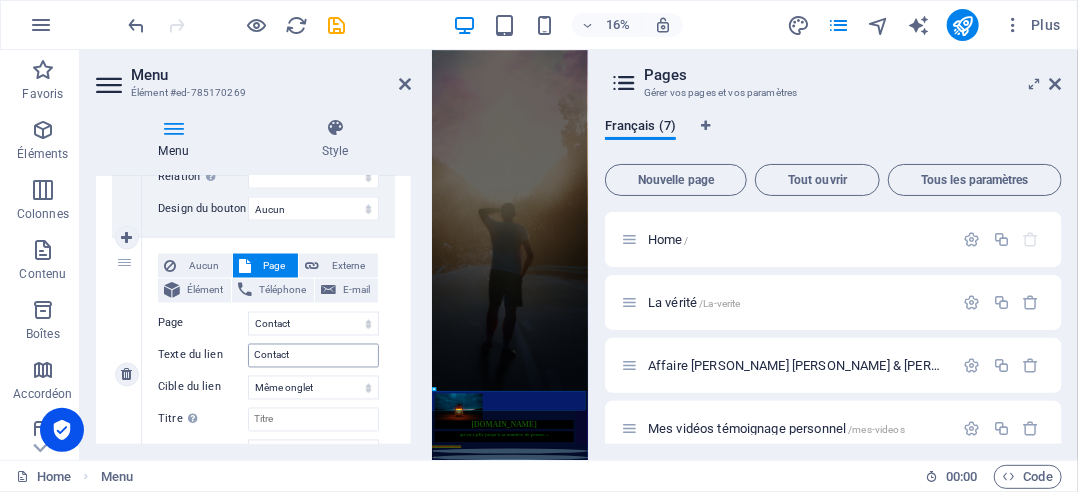 scroll, scrollTop: 1382, scrollLeft: 0, axis: vertical 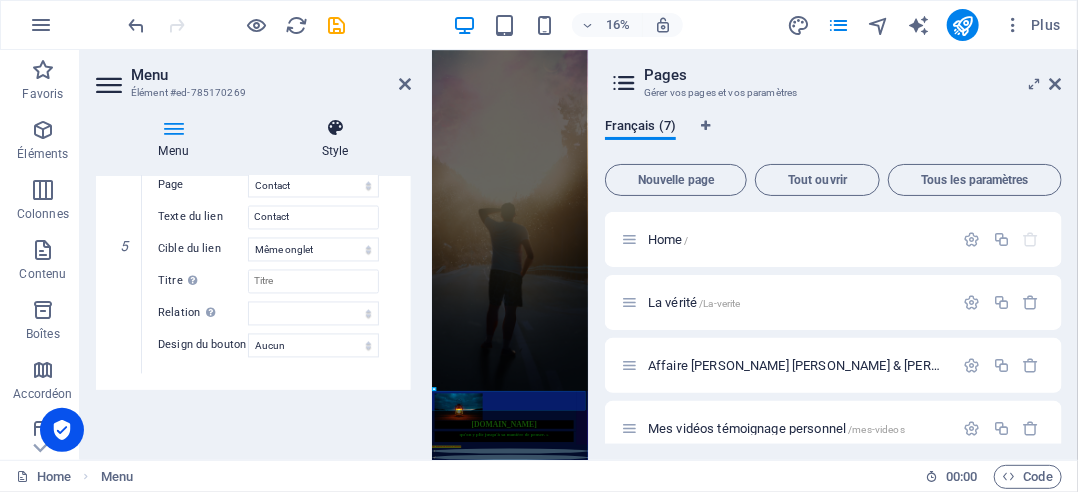 click at bounding box center (335, 128) 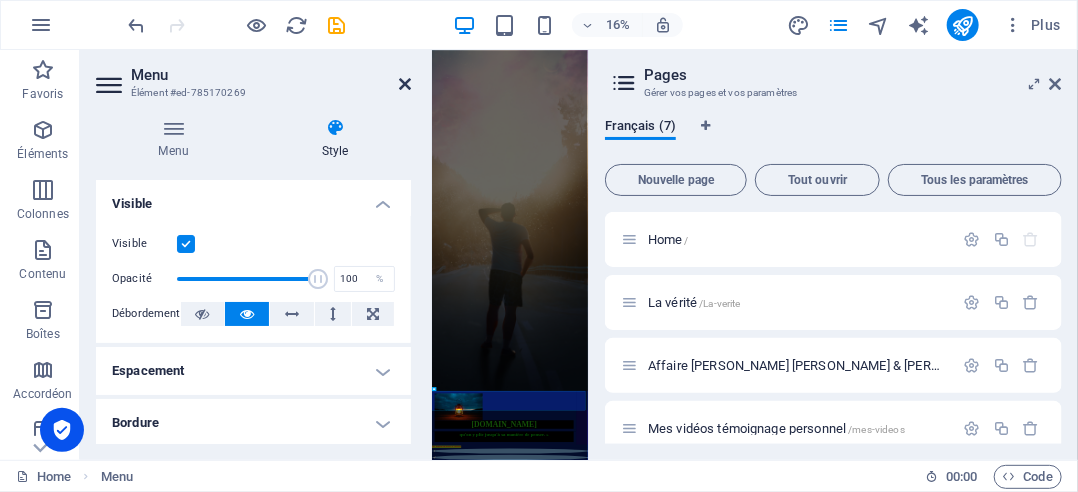 click at bounding box center (405, 84) 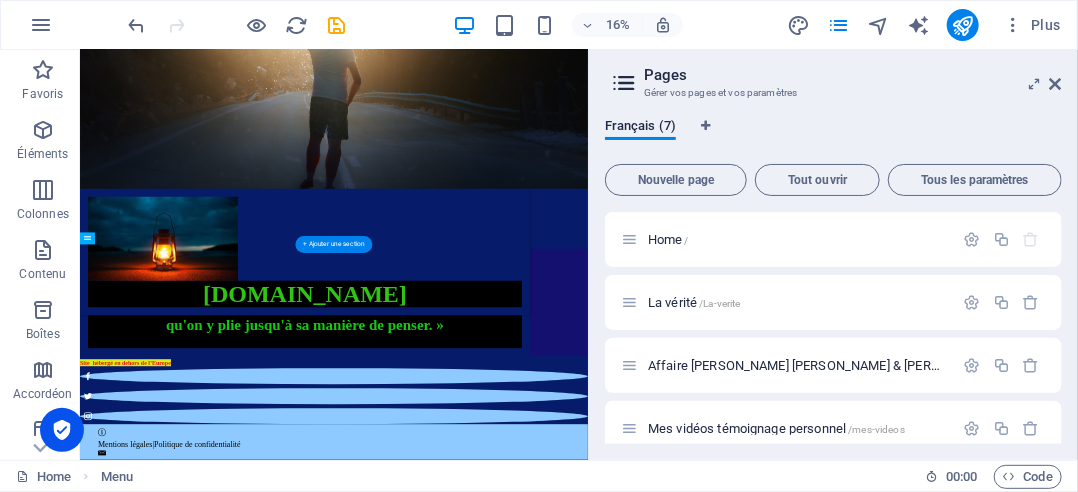 scroll, scrollTop: 840, scrollLeft: 0, axis: vertical 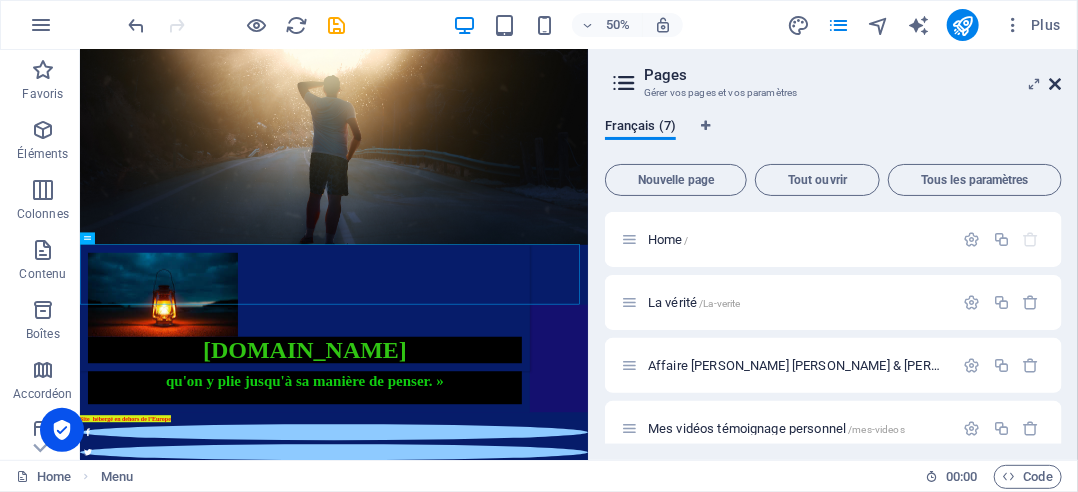 click at bounding box center (1056, 84) 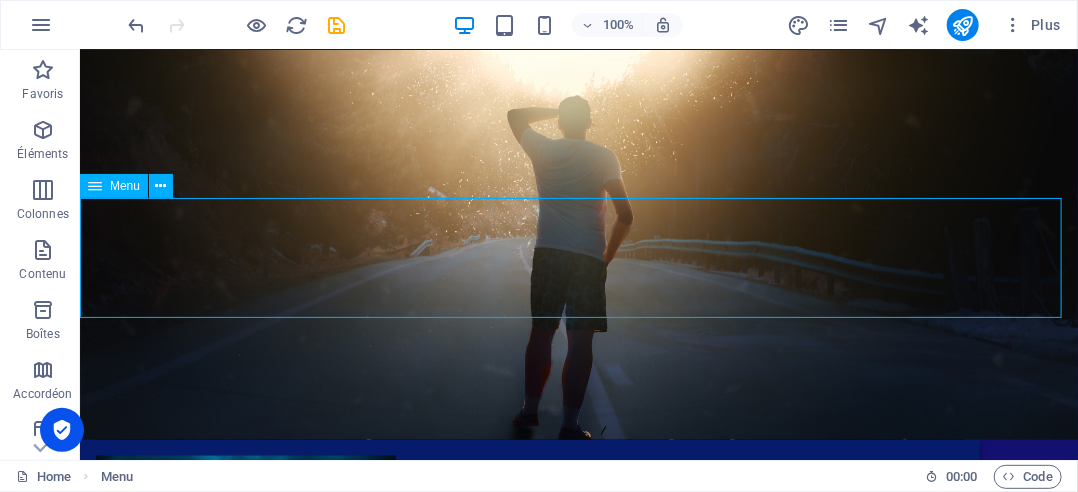 click on "Menu" at bounding box center (125, 186) 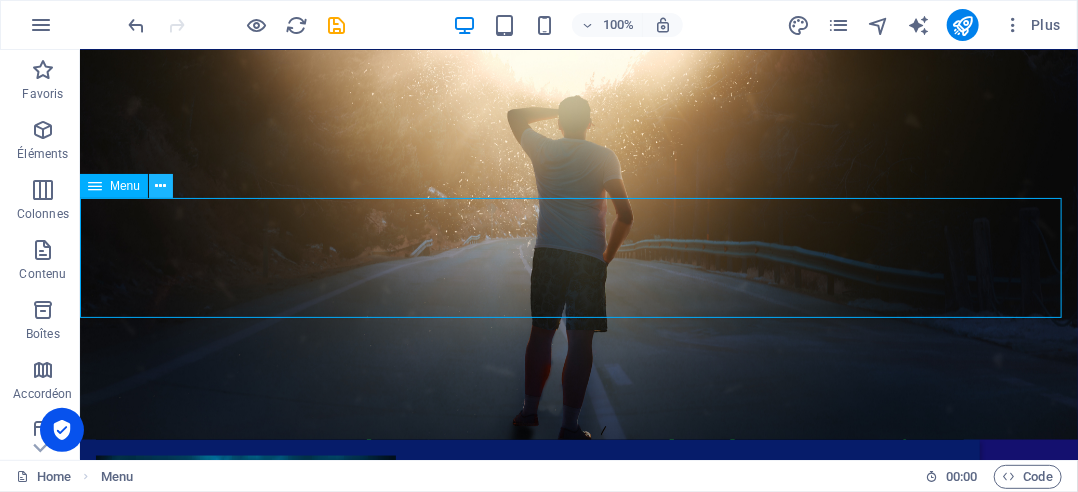 click at bounding box center (161, 186) 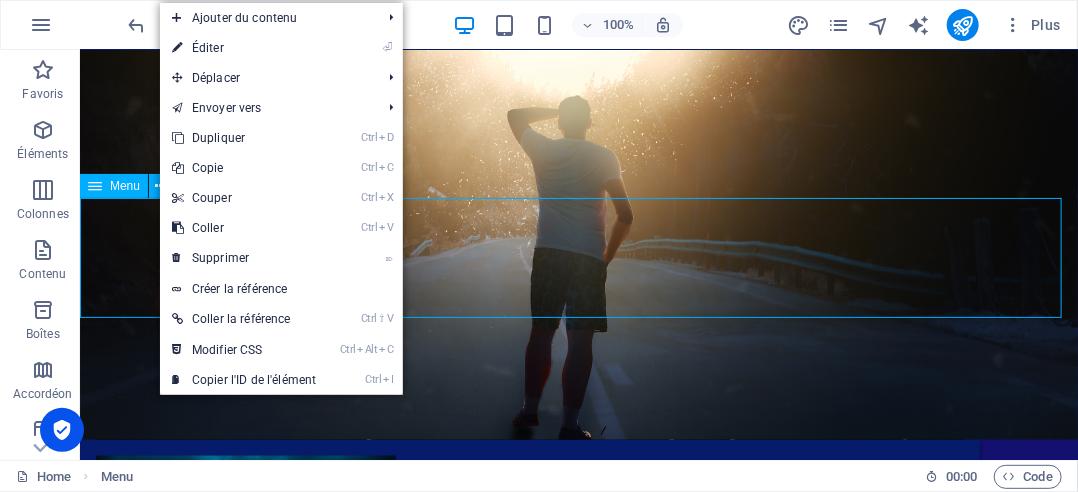 click on "Menu" at bounding box center [125, 186] 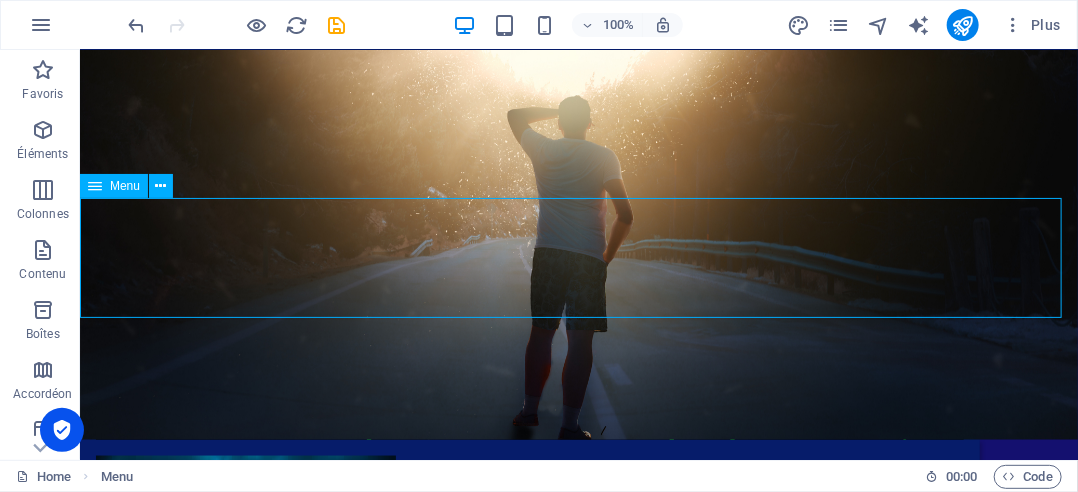 click on "Menu" at bounding box center (125, 186) 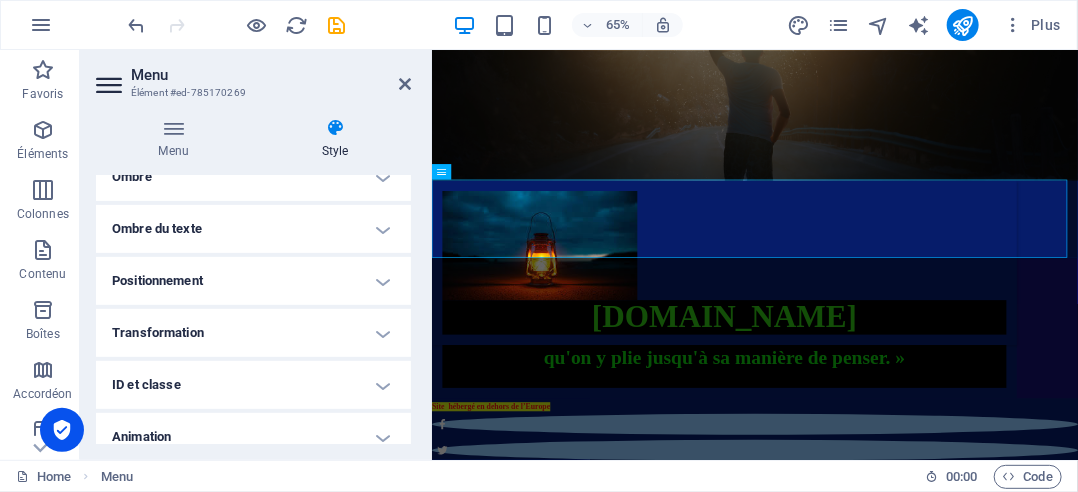scroll, scrollTop: 266, scrollLeft: 0, axis: vertical 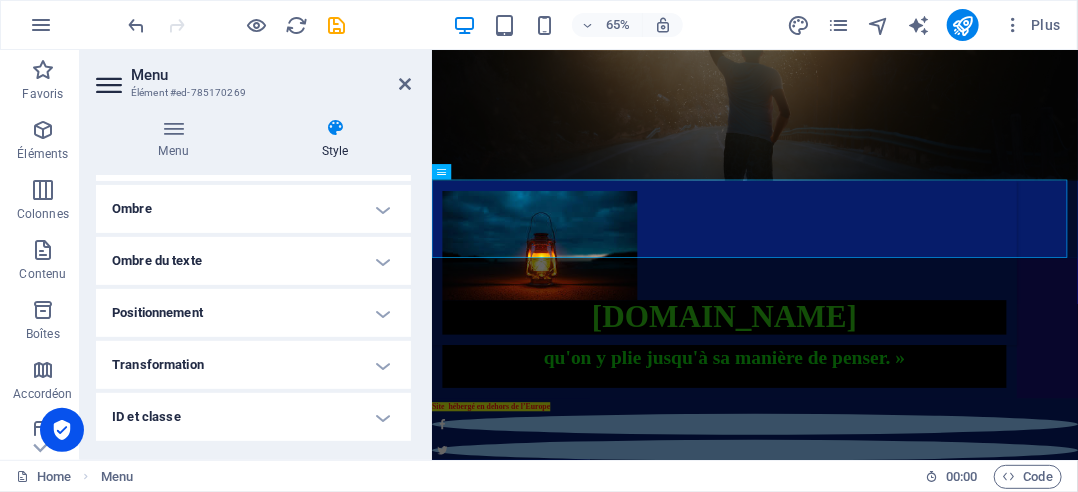 click on "Ombre du texte" at bounding box center (253, 261) 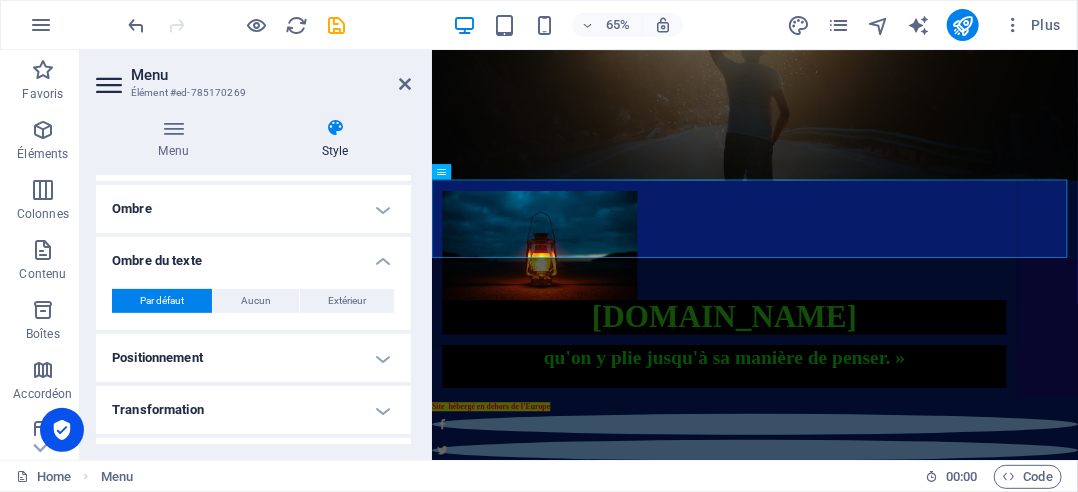 click on "Ombre du texte" at bounding box center [253, 255] 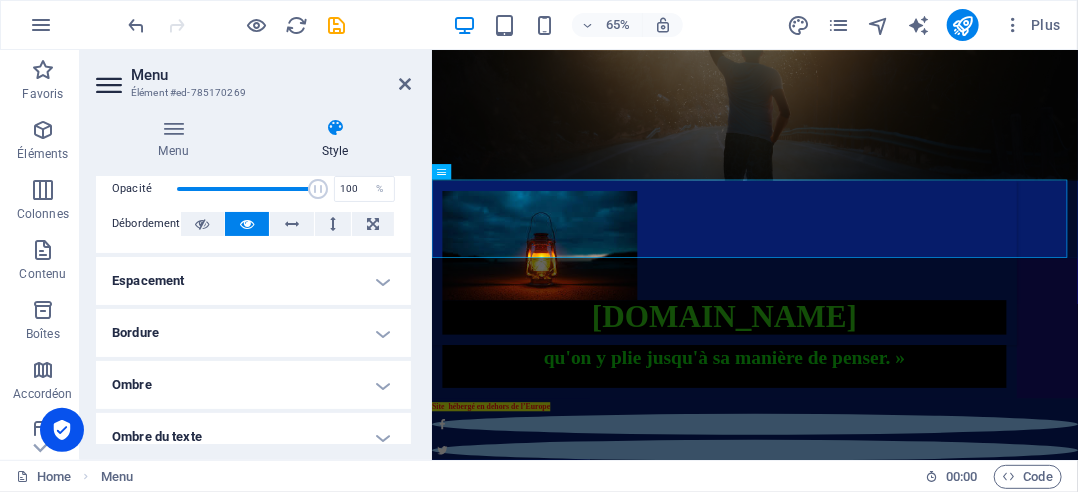 scroll, scrollTop: 0, scrollLeft: 0, axis: both 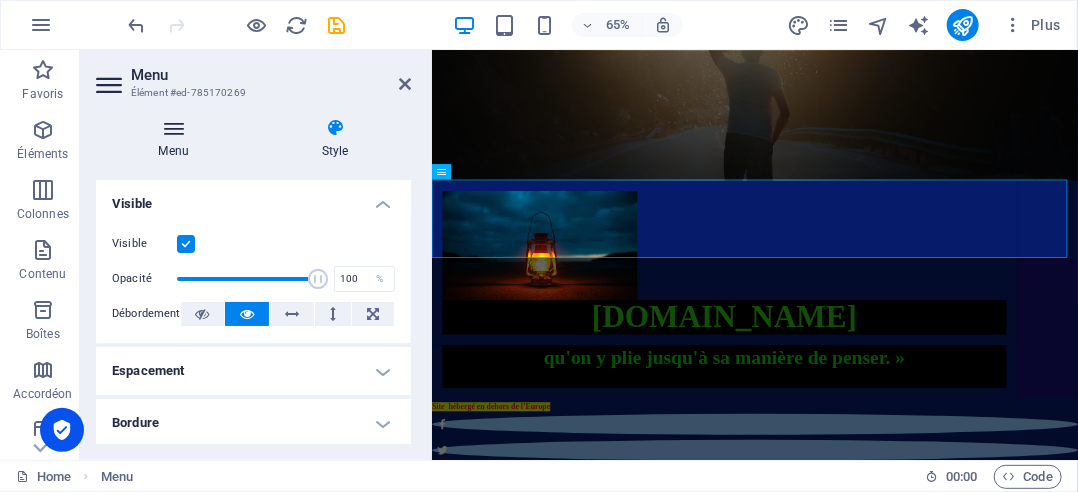 click on "Menu" at bounding box center (177, 139) 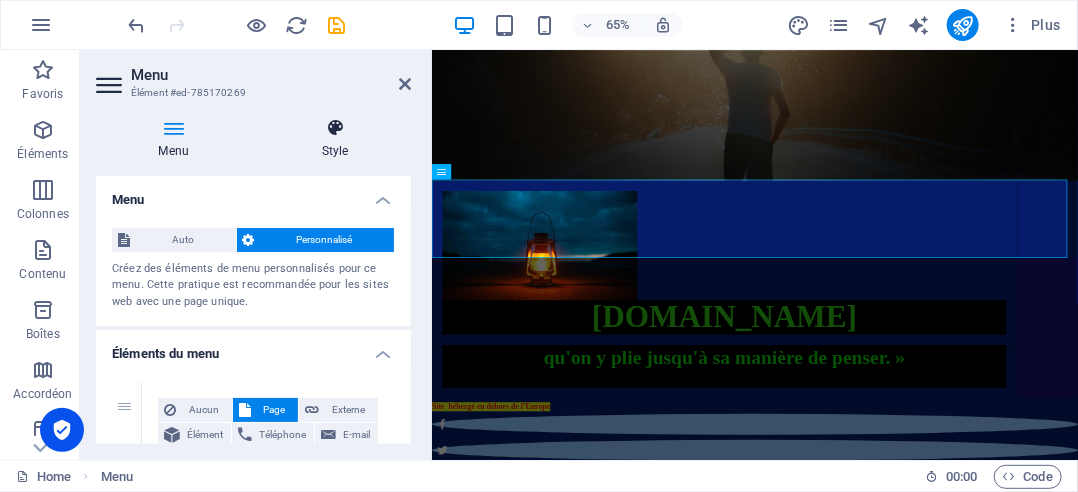 click at bounding box center (335, 128) 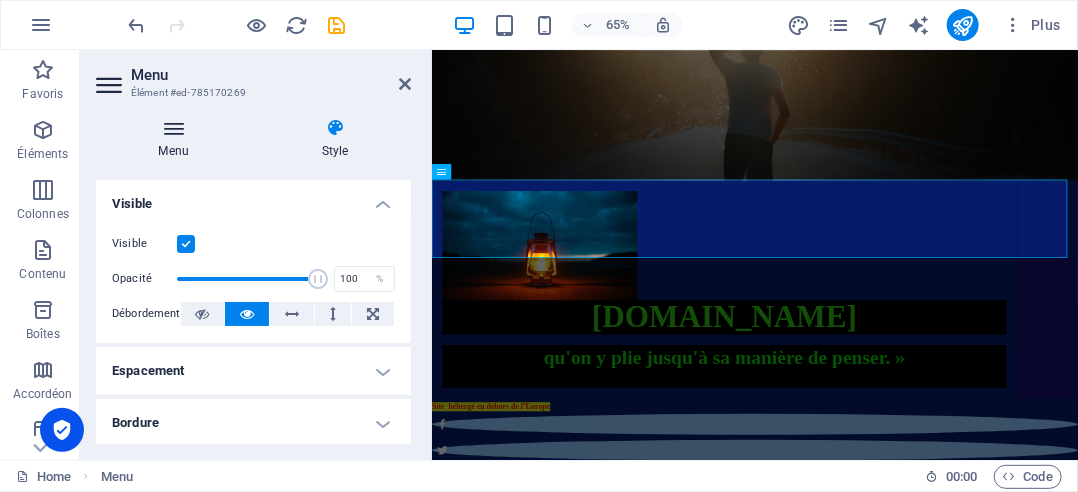 click at bounding box center (173, 128) 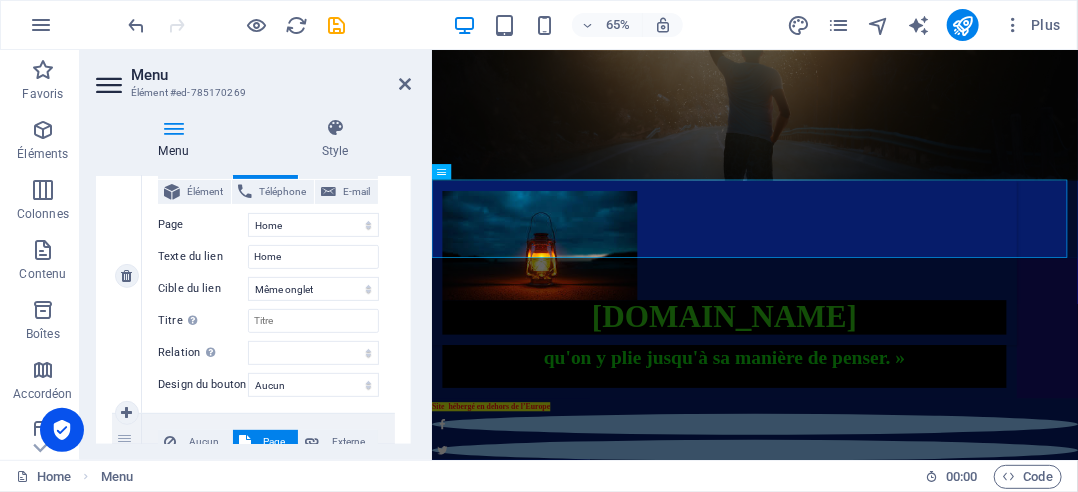 scroll, scrollTop: 200, scrollLeft: 0, axis: vertical 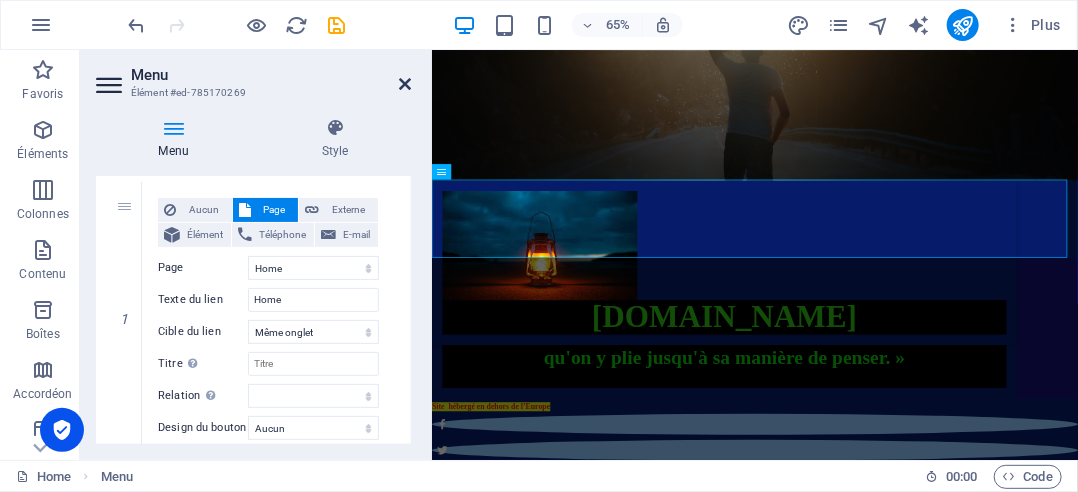 click at bounding box center (405, 84) 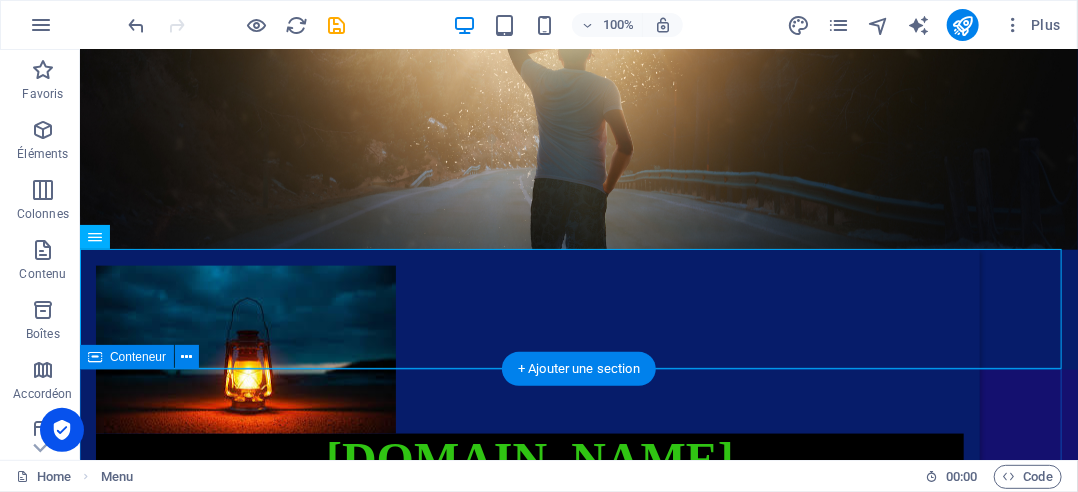 click on "« Le meilleur moyen d'approcher la justice divine, c'est de s'en faire une telle habitude qu'on l'observe dans les plus petites choses, et qu'on y plie jusqu'à sa manière de penser. »" at bounding box center (578, 476) 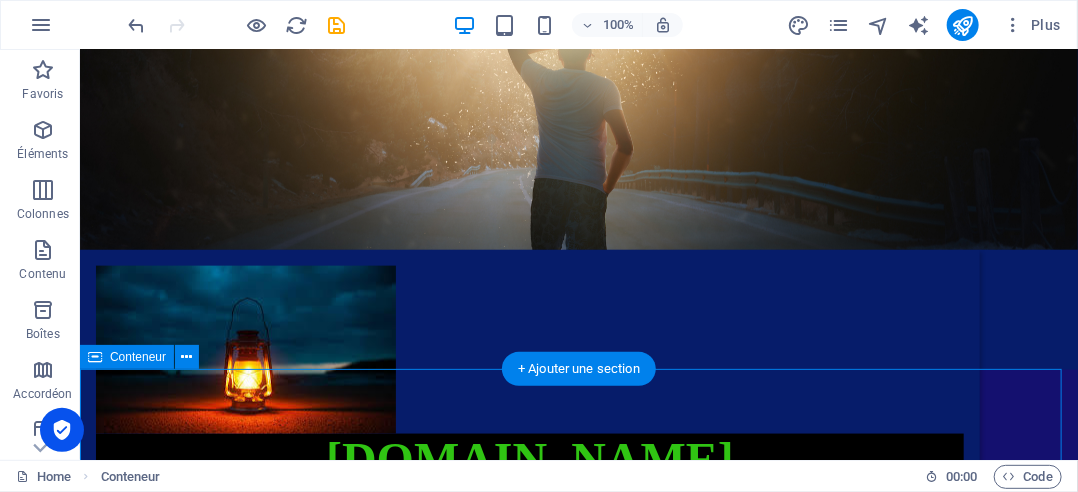 click on "« Le meilleur moyen d'approcher la justice divine, c'est de s'en faire une telle habitude qu'on l'observe dans les plus petites choses, et qu'on y plie jusqu'à sa manière de penser. »" at bounding box center [578, 476] 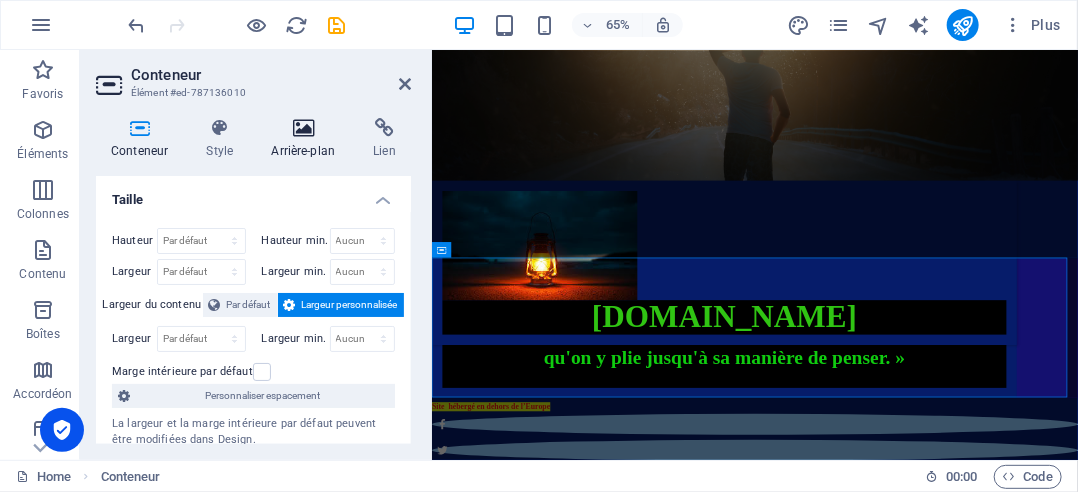 click on "Arrière-plan" at bounding box center (307, 139) 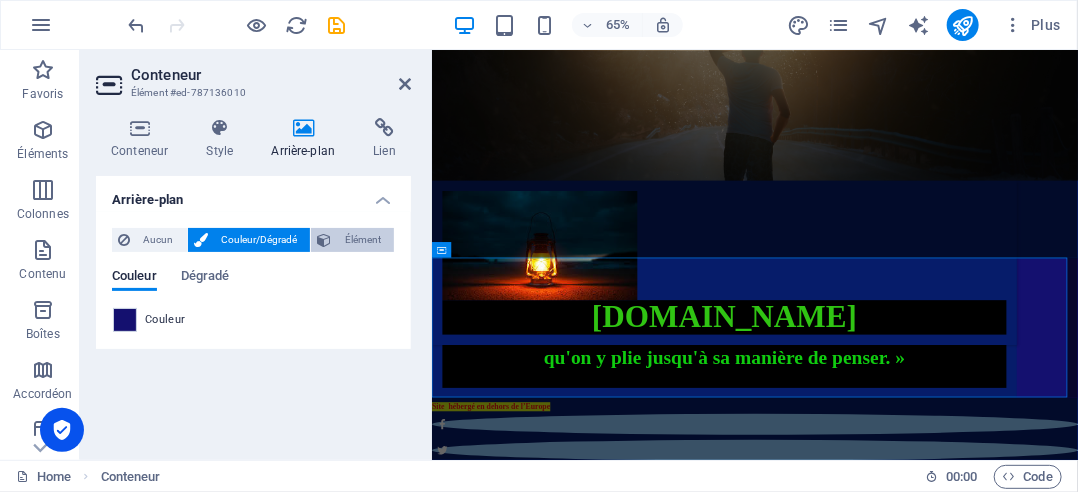 click on "Élément" at bounding box center [362, 240] 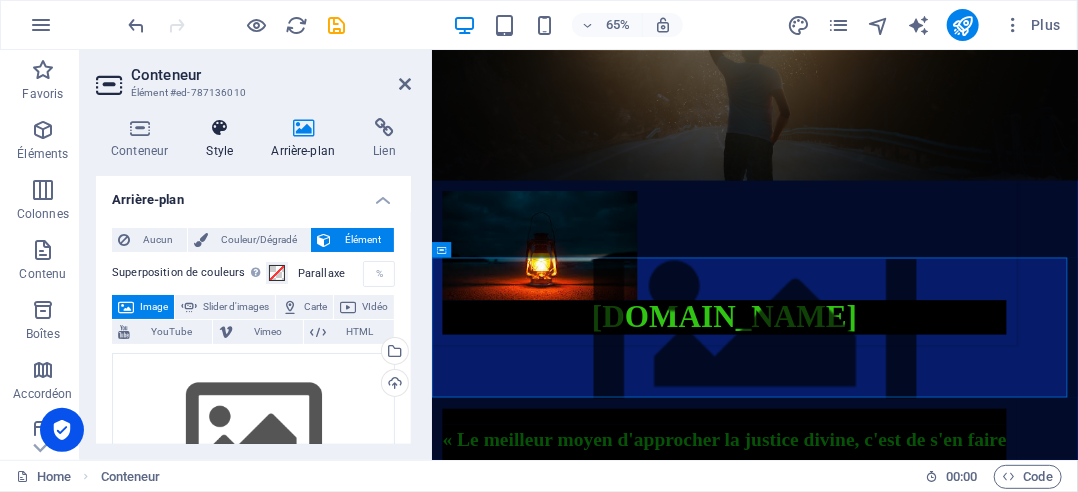 click on "Style" at bounding box center (223, 139) 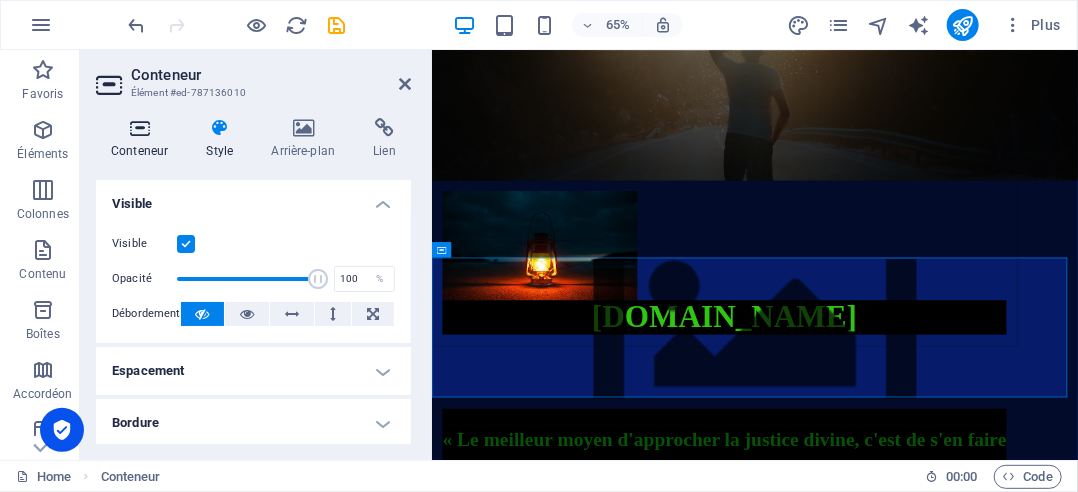 click at bounding box center (139, 128) 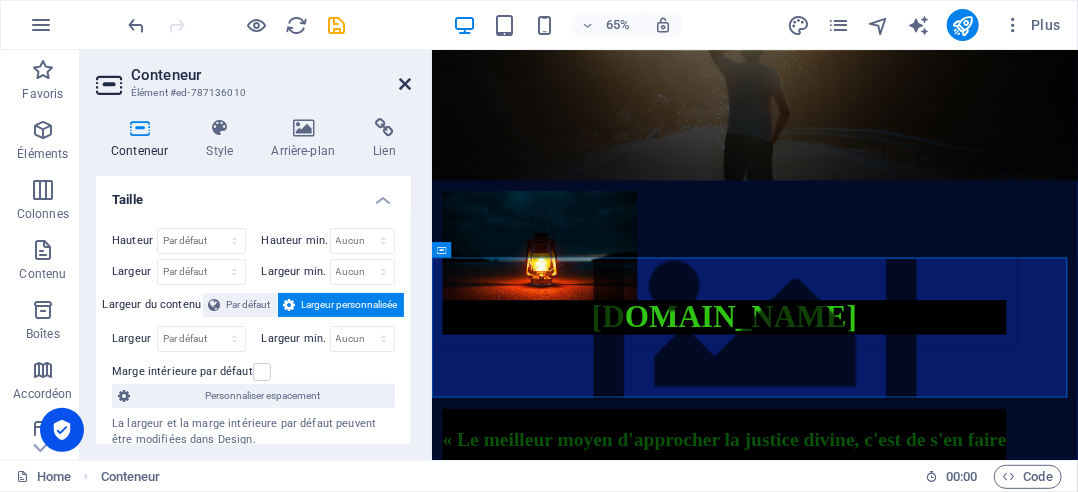click at bounding box center (405, 84) 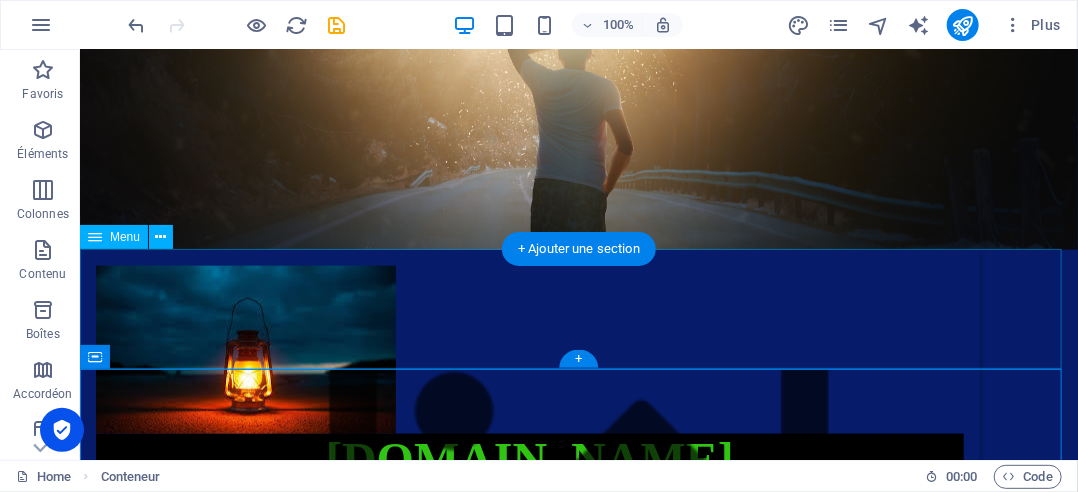 click on "Home La vérité Affaire [PERSON_NAME] [PERSON_NAME] & [PERSON_NAME]  Mes vidéos témoignage personnel Contact" at bounding box center (578, 309) 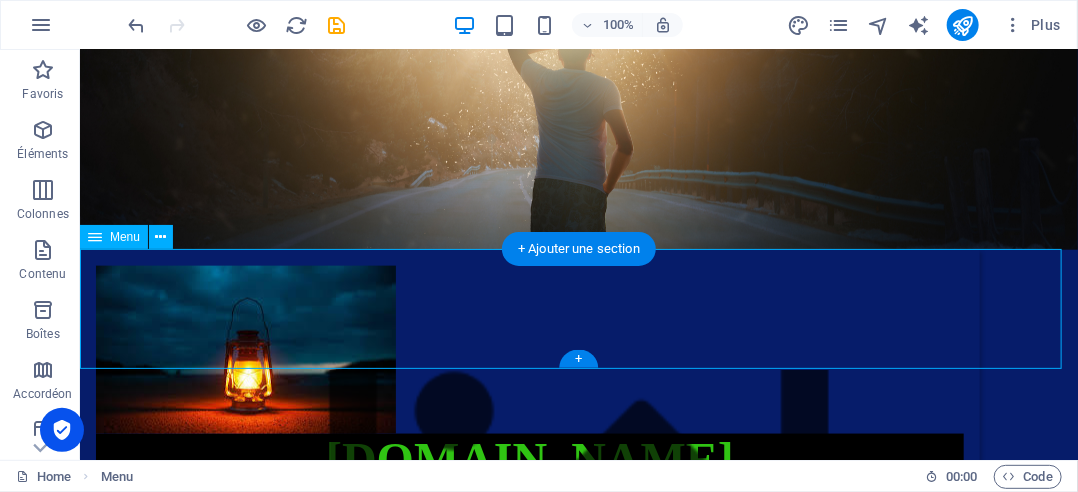 click on "Home La vérité Affaire [PERSON_NAME] [PERSON_NAME] & [PERSON_NAME]  Mes vidéos témoignage personnel Contact" at bounding box center (578, 309) 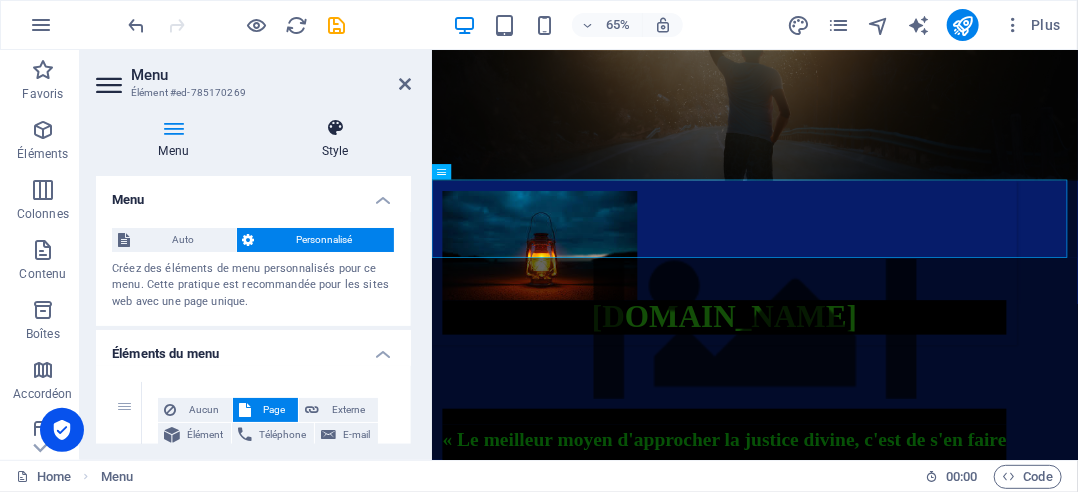 click at bounding box center (335, 128) 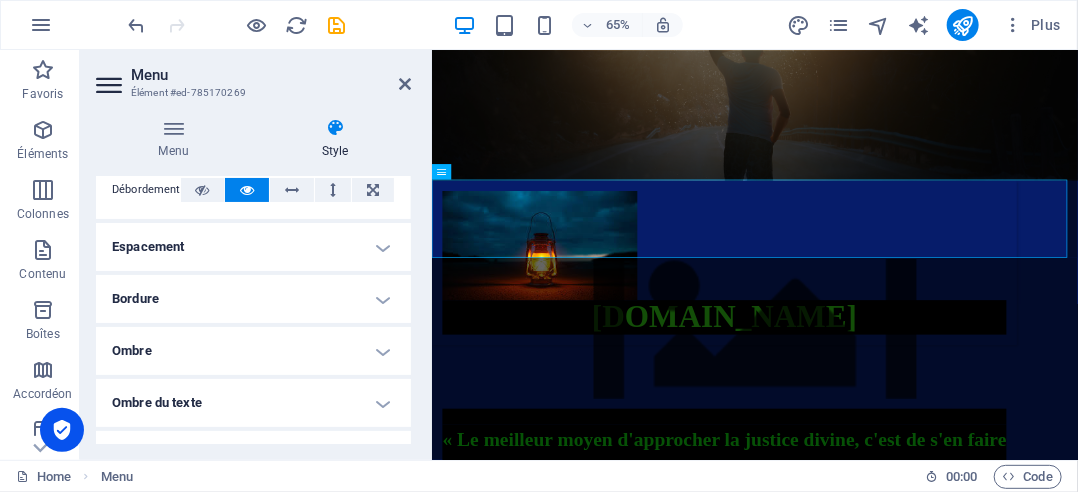 scroll, scrollTop: 100, scrollLeft: 0, axis: vertical 